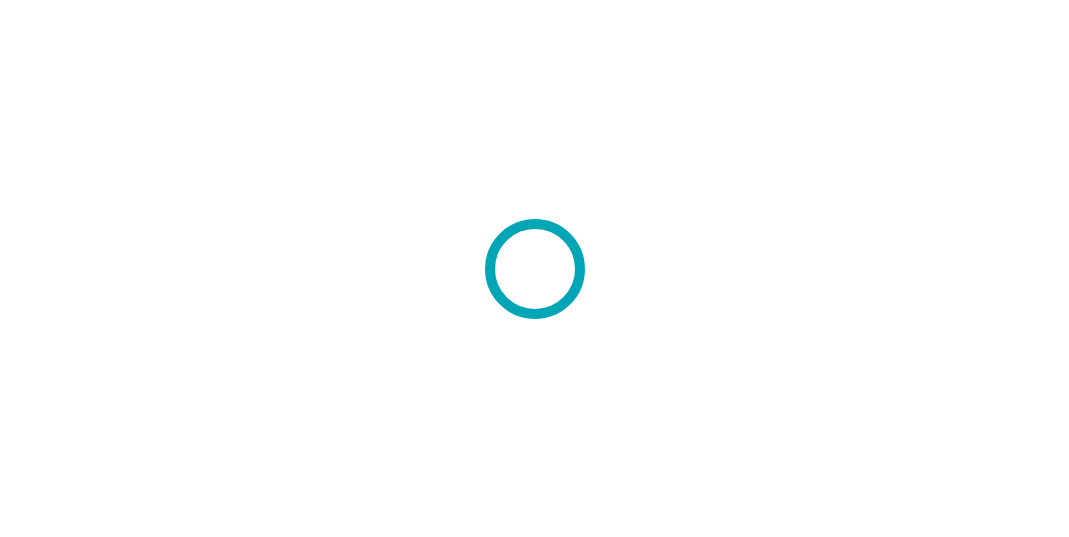 scroll, scrollTop: 0, scrollLeft: 0, axis: both 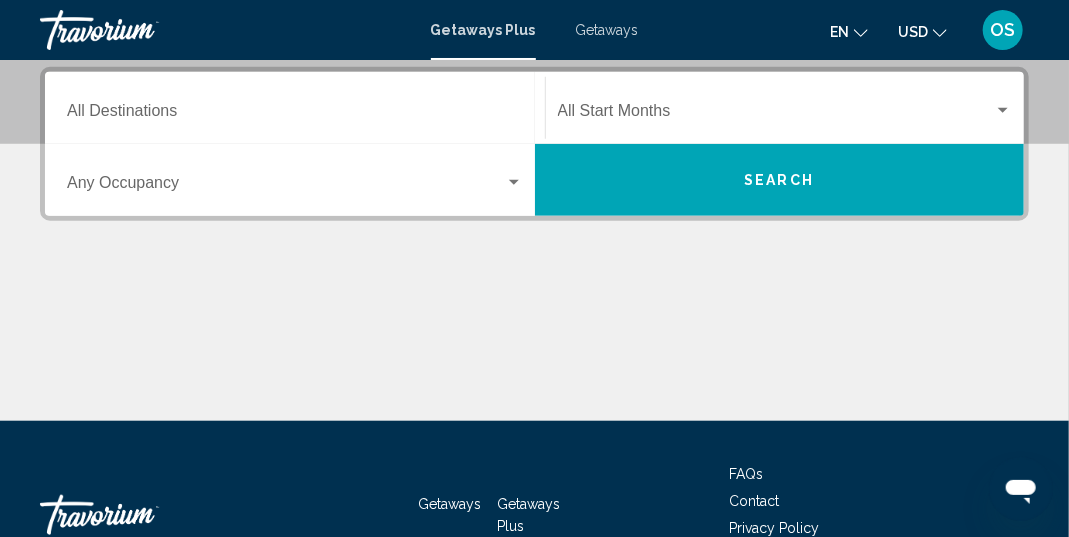 click on "Destination All Destinations" at bounding box center (295, 108) 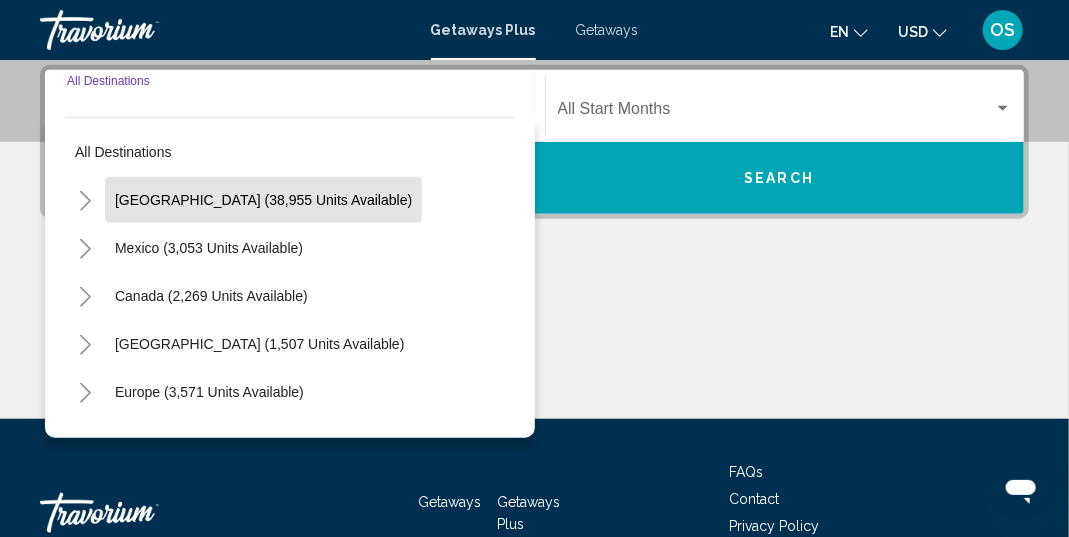 click on "[GEOGRAPHIC_DATA] (38,955 units available)" at bounding box center [209, 248] 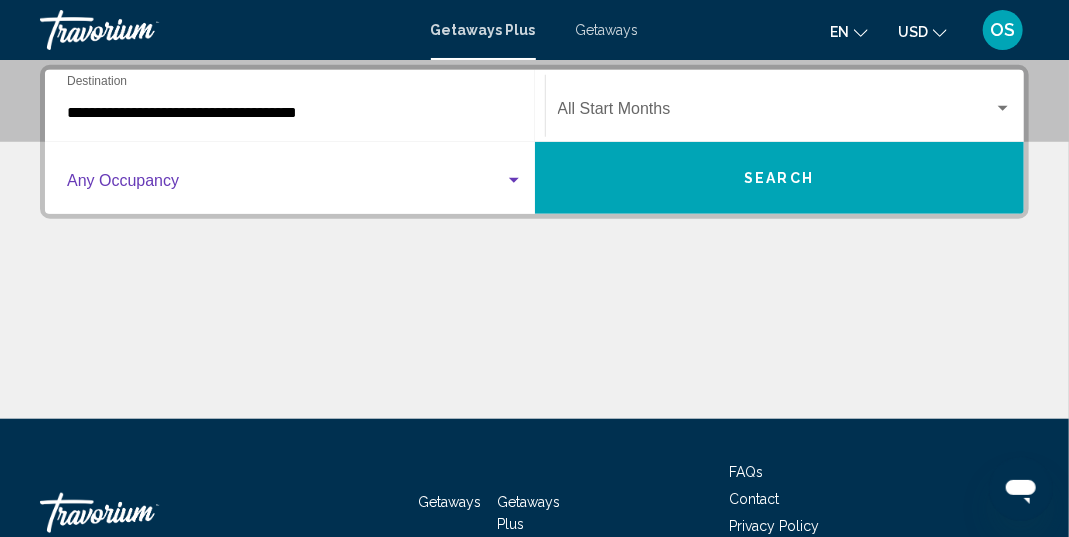 click at bounding box center (514, 181) 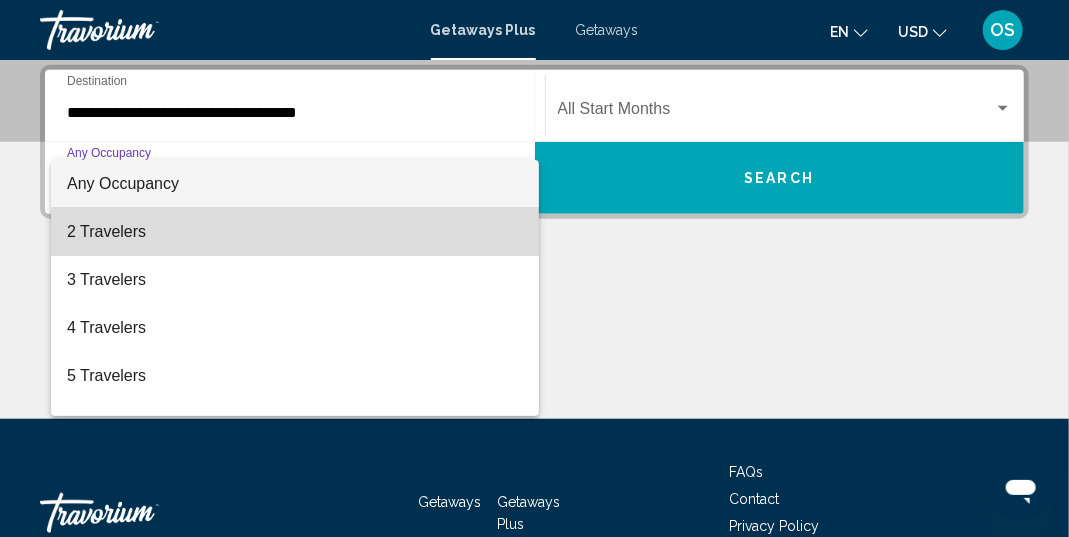 click on "2 Travelers" at bounding box center [295, 232] 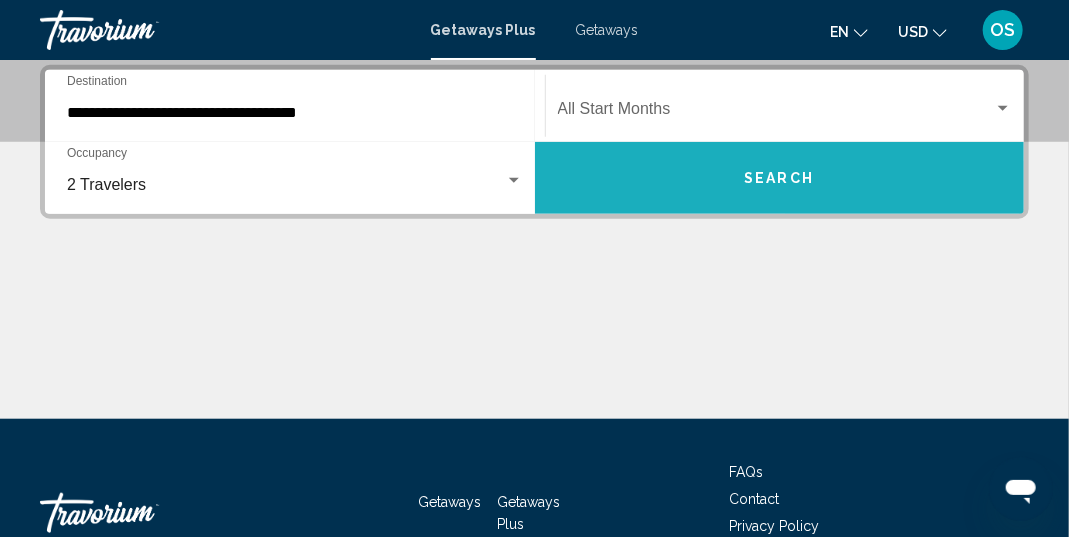 click on "Search" at bounding box center [780, 178] 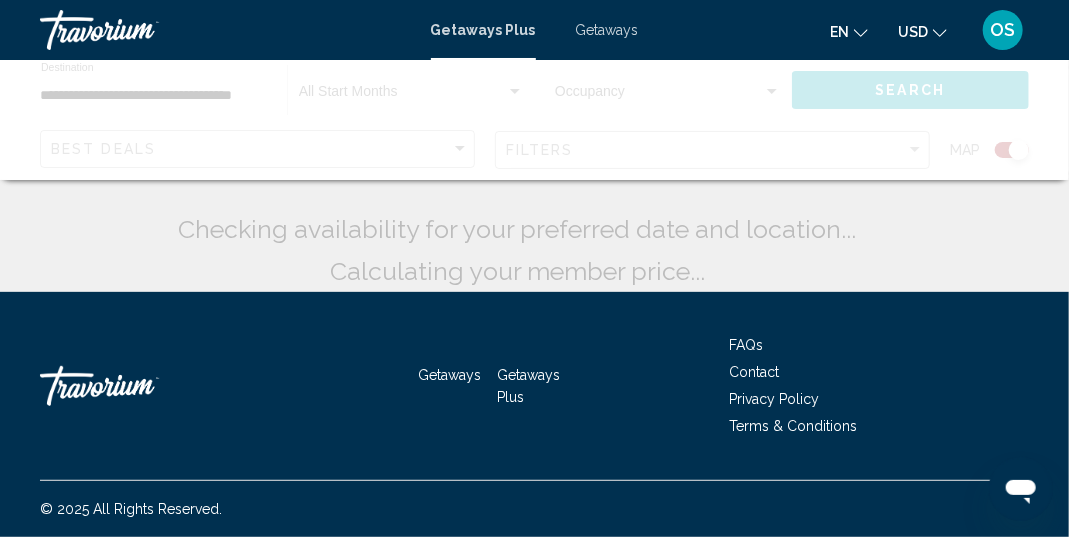 scroll, scrollTop: 0, scrollLeft: 0, axis: both 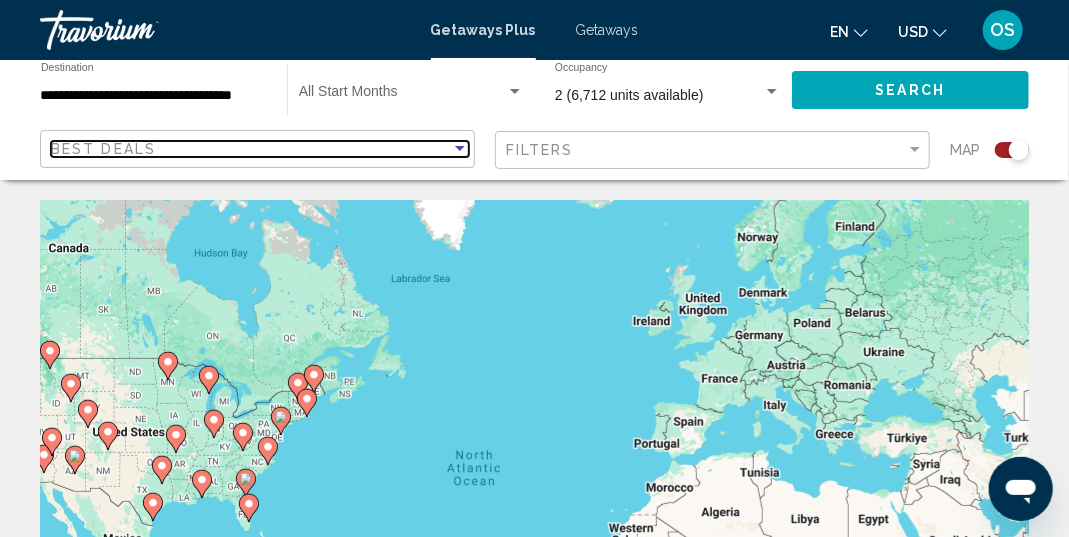 click at bounding box center [460, 148] 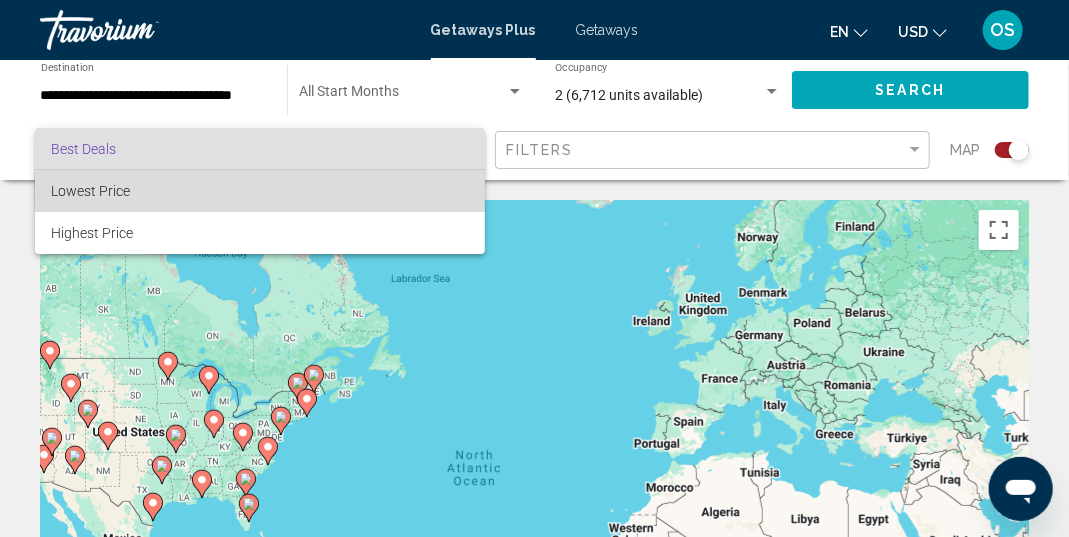 click on "Lowest Price" at bounding box center [260, 191] 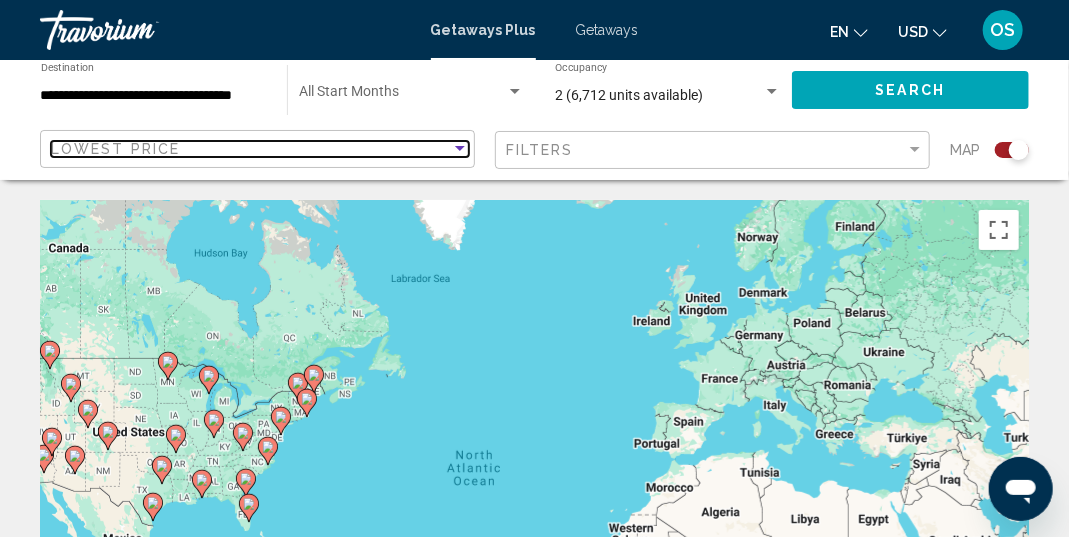 click at bounding box center [460, 148] 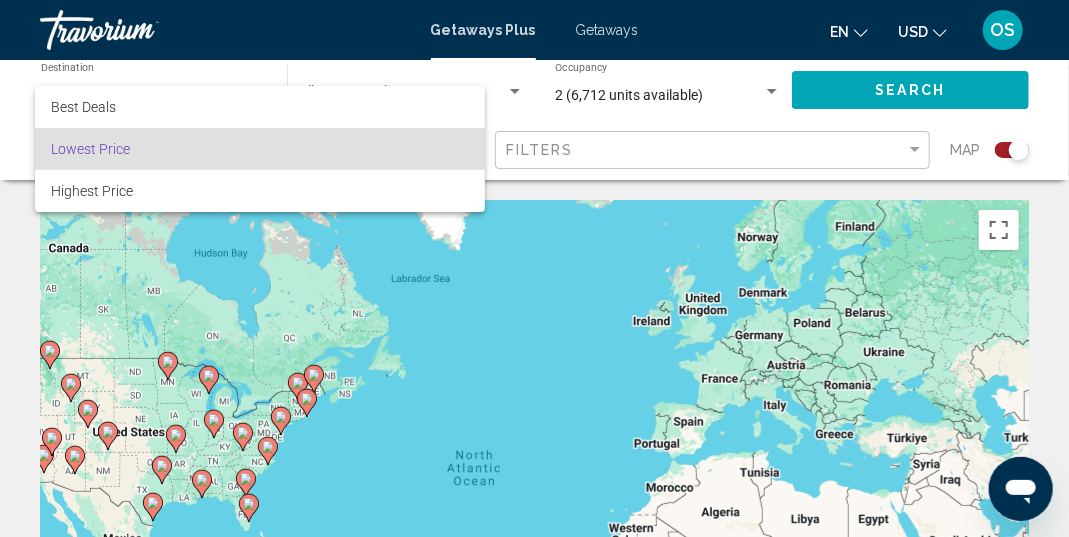 click at bounding box center [534, 268] 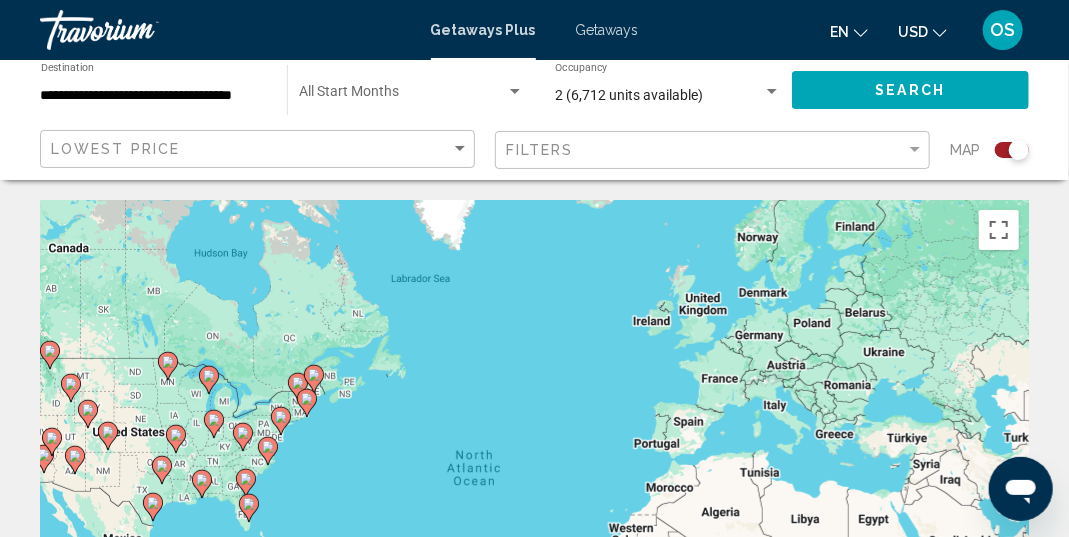 click on "Search" 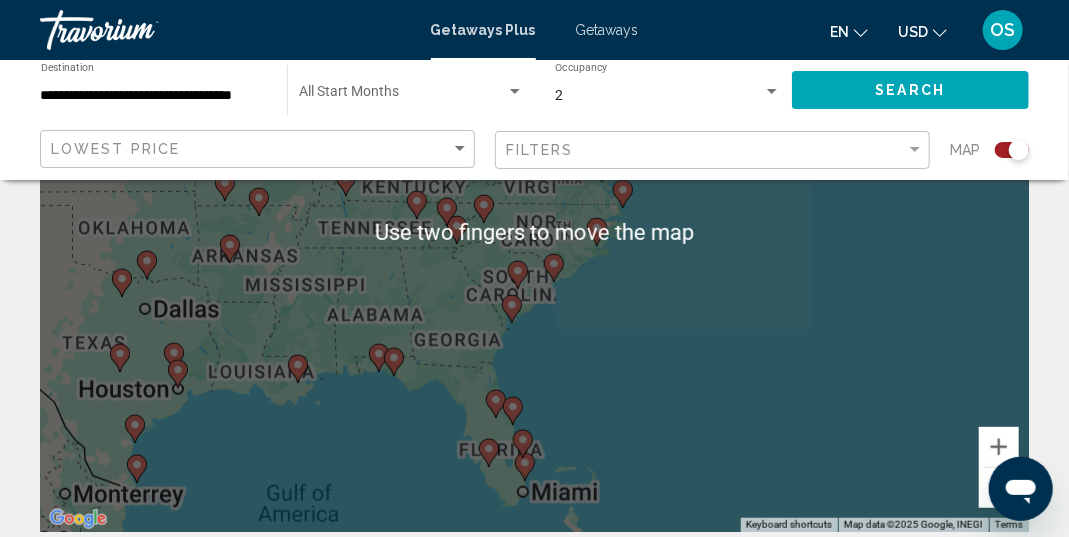 scroll, scrollTop: 369, scrollLeft: 0, axis: vertical 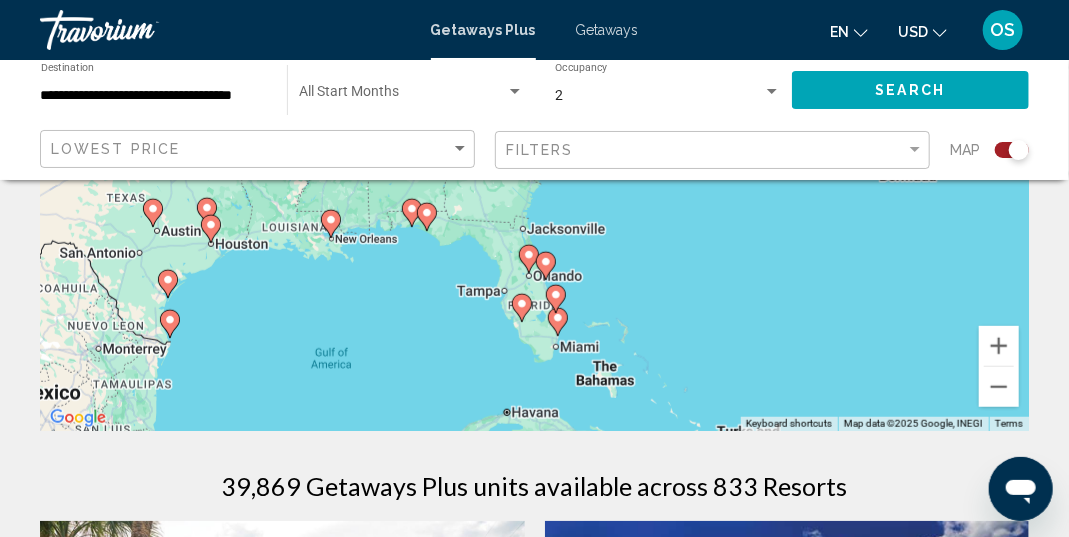 click 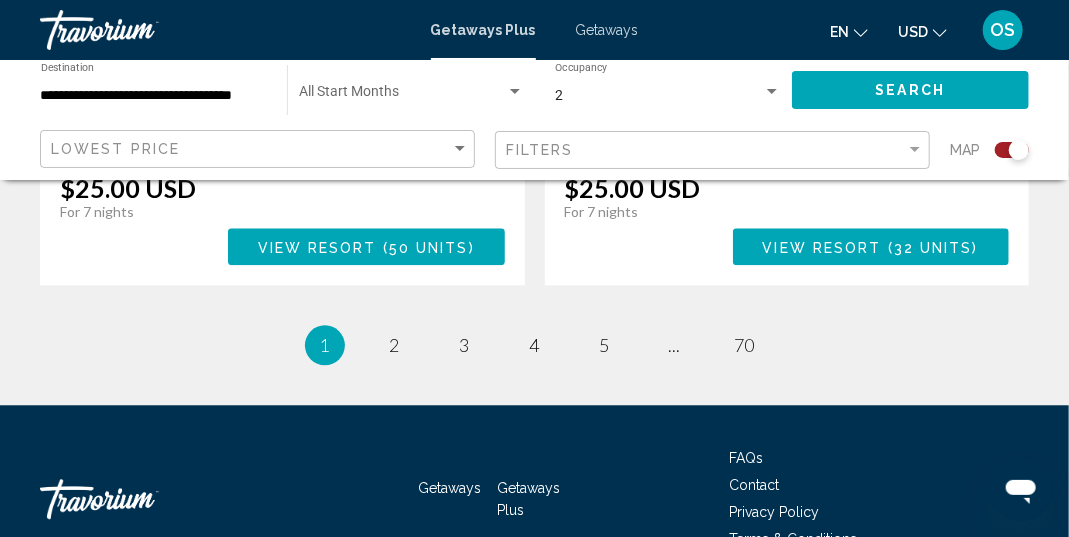 scroll, scrollTop: 4558, scrollLeft: 0, axis: vertical 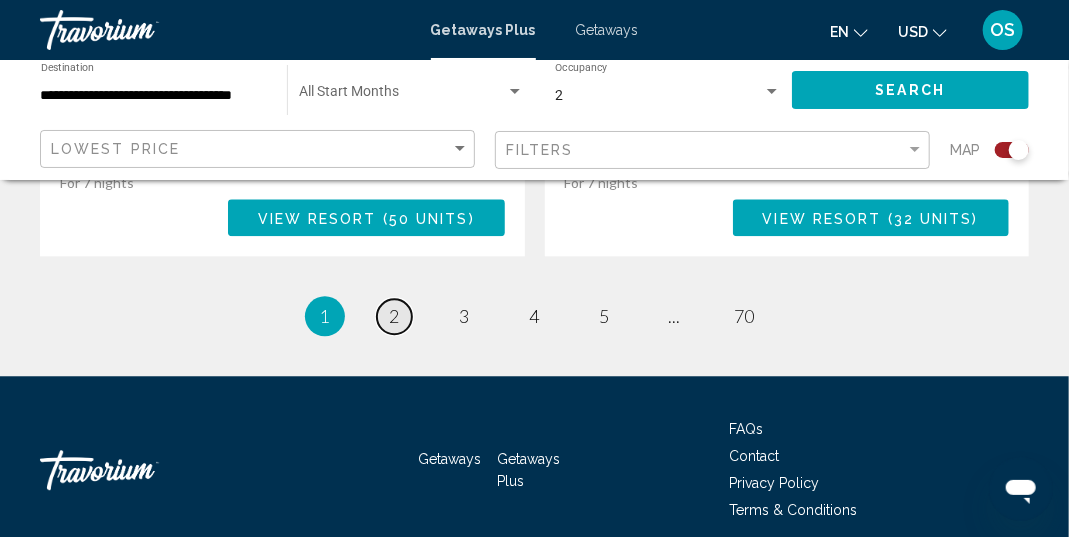 click on "2" at bounding box center (395, 316) 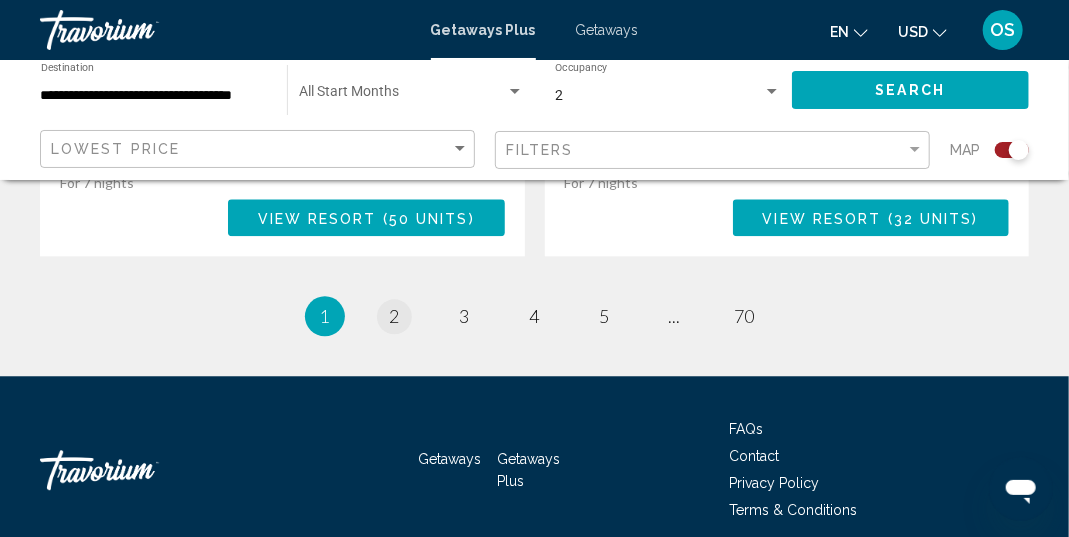 scroll, scrollTop: 0, scrollLeft: 0, axis: both 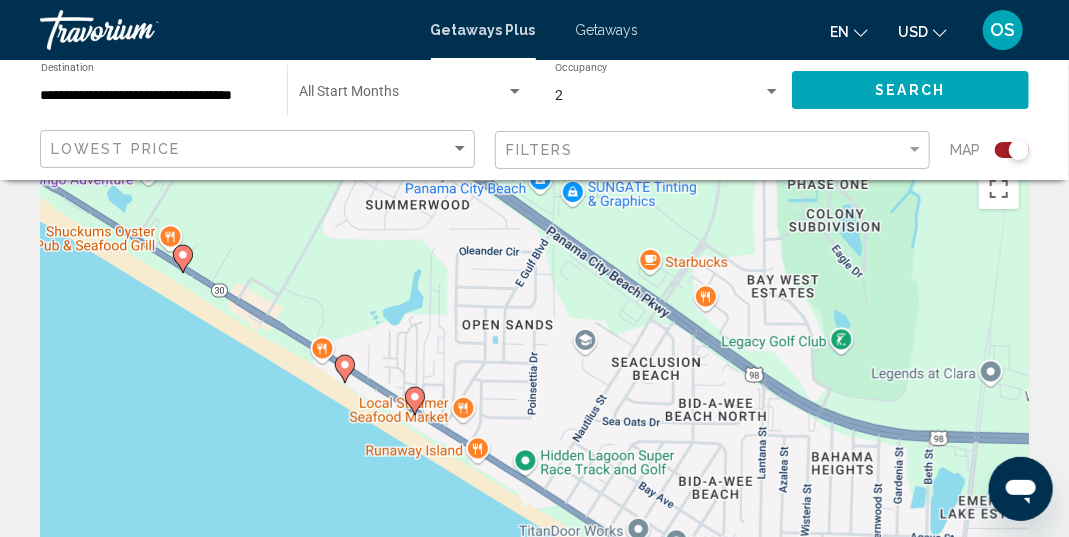 click on "To navigate, press the arrow keys. To activate drag with keyboard, press Alt + Enter. Once in keyboard drag state, use the arrow keys to move the marker. To complete the drag, press the Enter key. To cancel, press Escape." at bounding box center [534, 459] 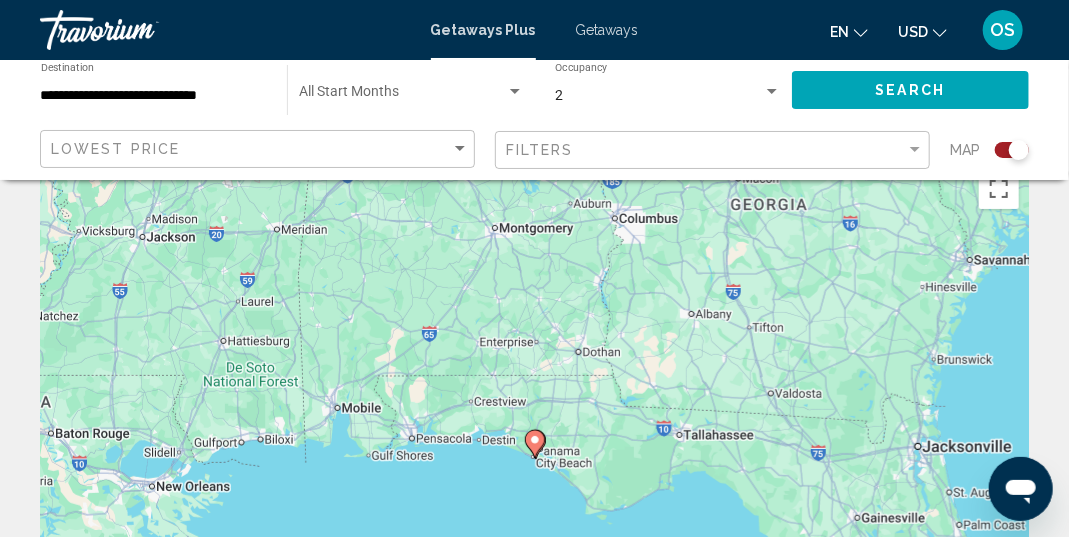 click 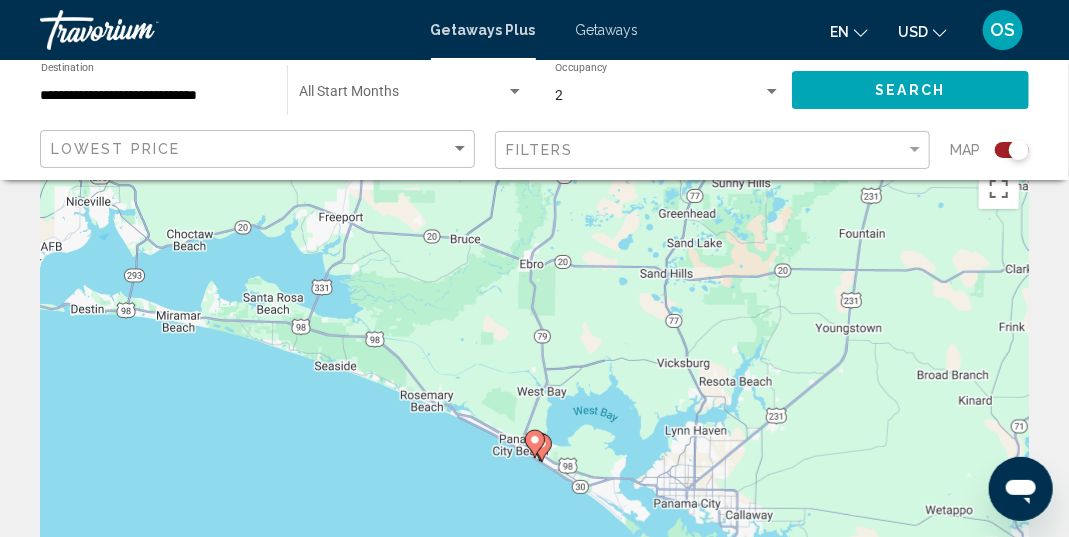 click 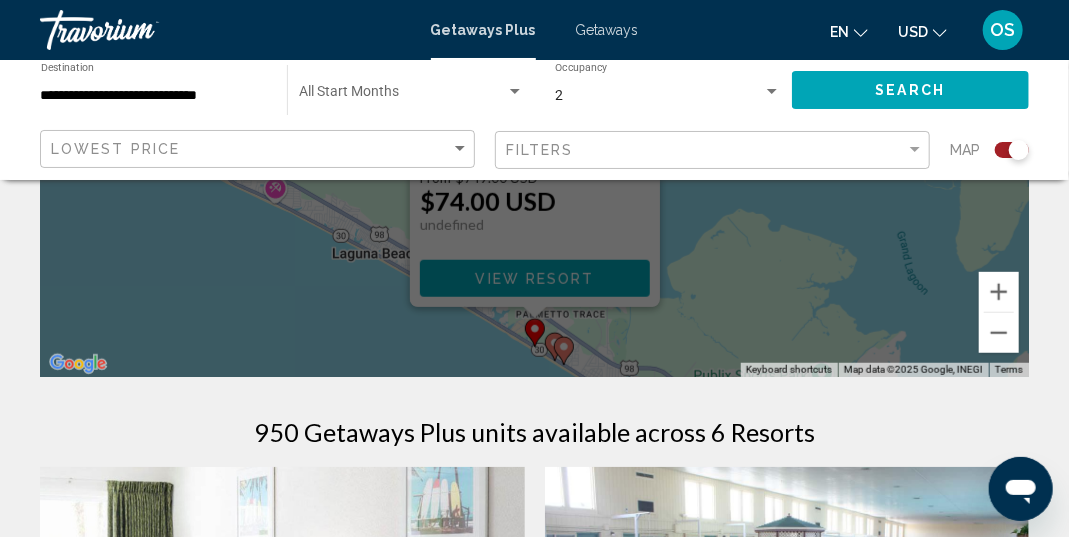 scroll, scrollTop: 425, scrollLeft: 0, axis: vertical 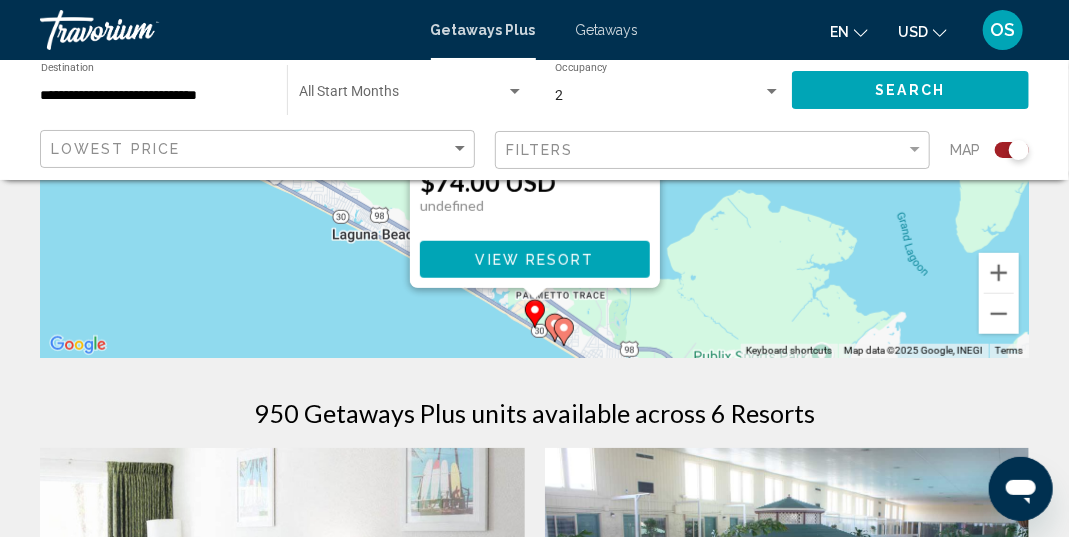 click on "To navigate, press the arrow keys. To activate drag with keyboard, press Alt + Enter. Once in keyboard drag state, use the arrow keys to move the marker. To complete the drag, press the Enter key. To cancel, press Escape.  The [GEOGRAPHIC_DATA] - 3 Nights  Resort  -  This is an adults only resort
[GEOGRAPHIC_DATA], [GEOGRAPHIC_DATA], [GEOGRAPHIC_DATA] From $749.00 USD $74.00 USD undefined You save  $675.00 USD  View Resort" at bounding box center [534, 58] 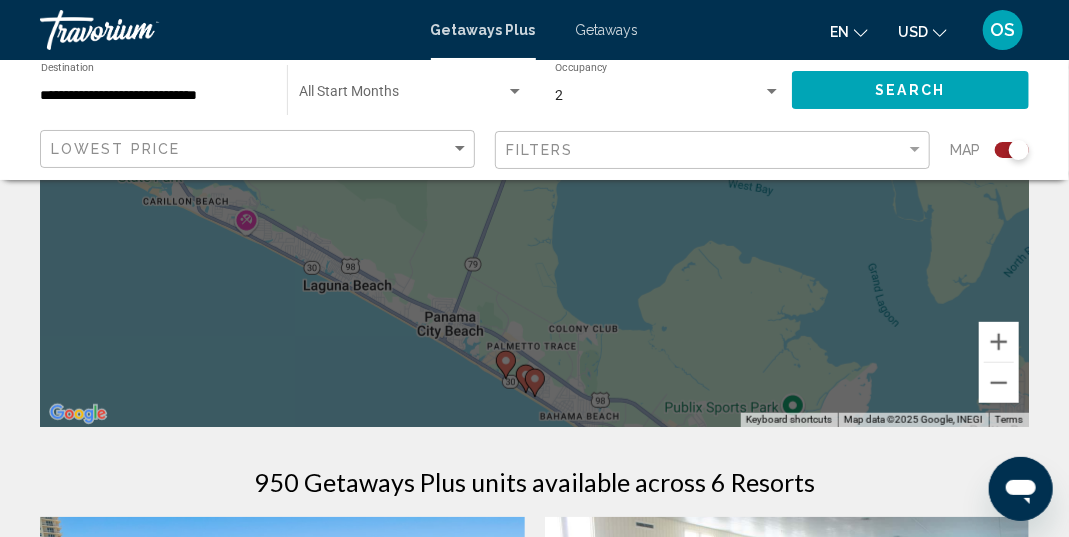 scroll, scrollTop: 375, scrollLeft: 0, axis: vertical 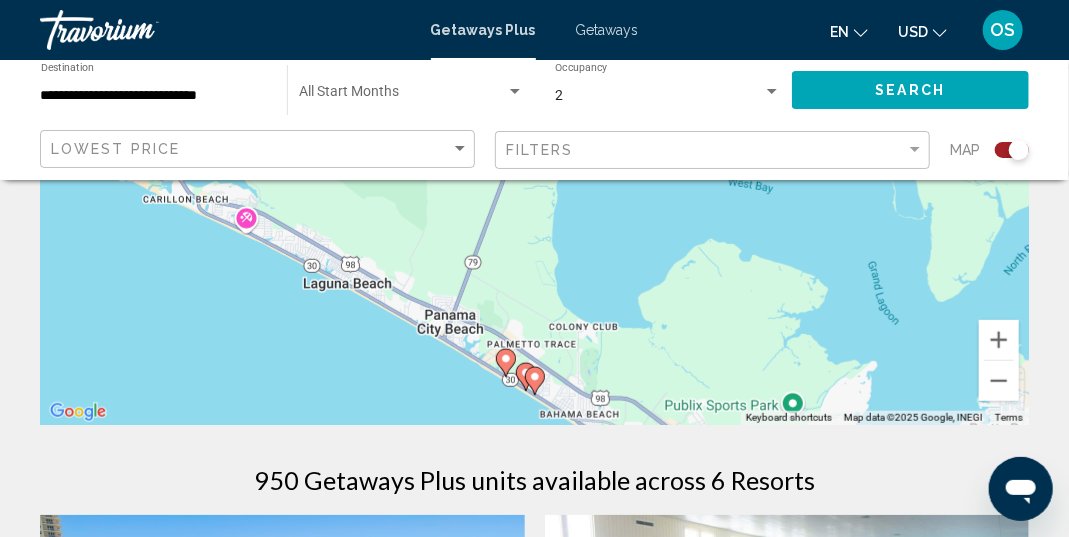 click 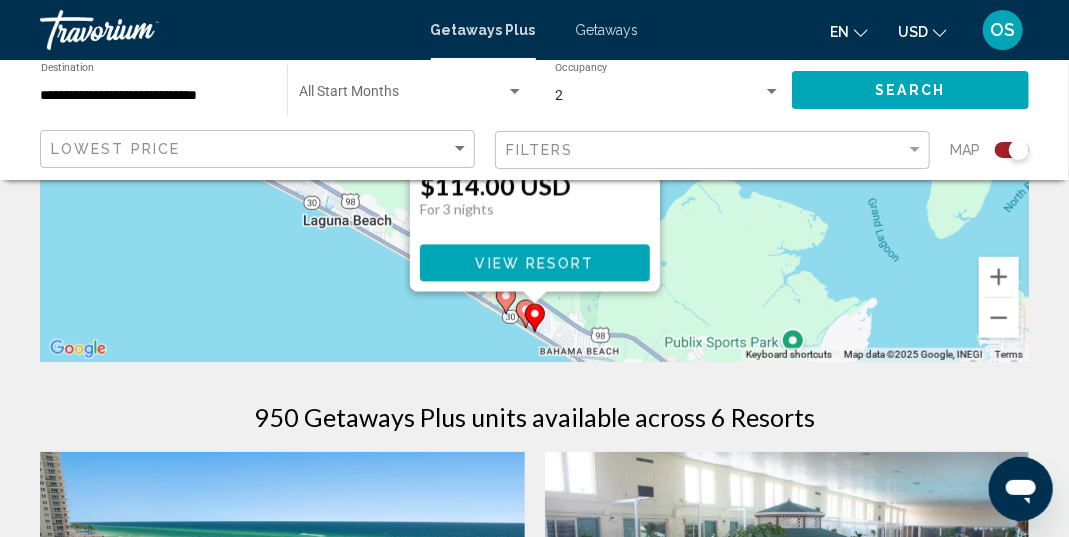 scroll, scrollTop: 441, scrollLeft: 0, axis: vertical 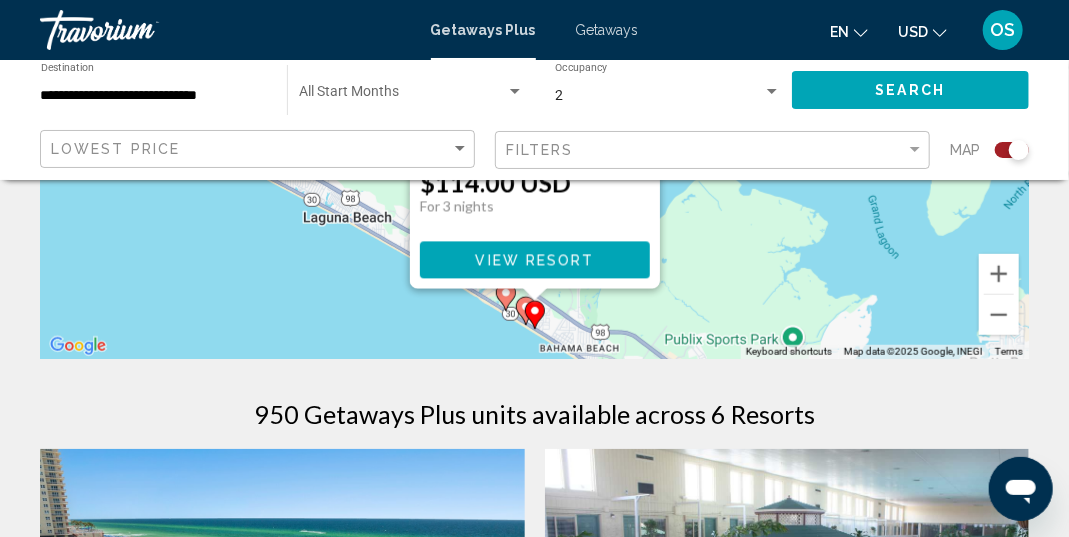 click 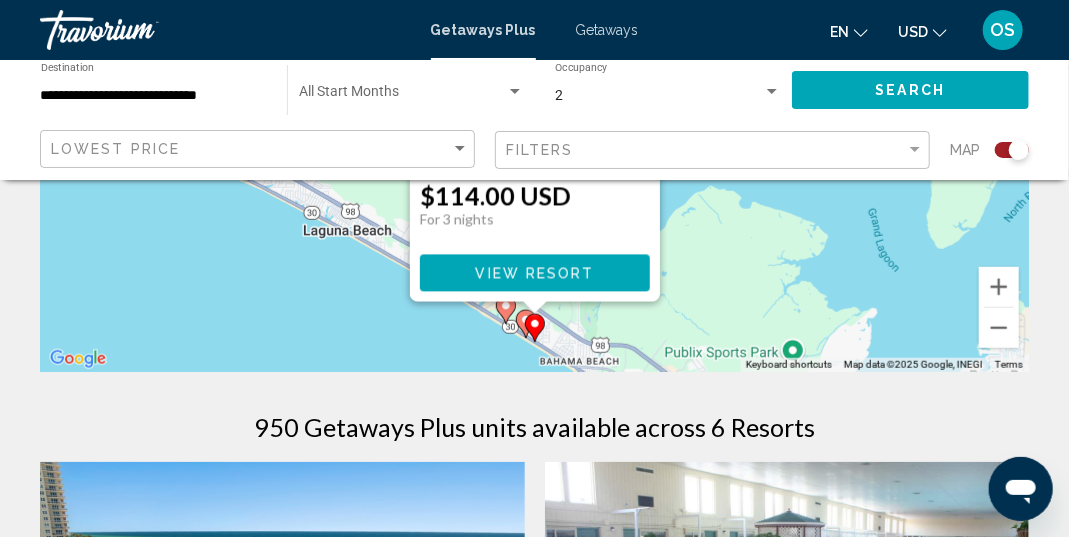 scroll, scrollTop: 433, scrollLeft: 0, axis: vertical 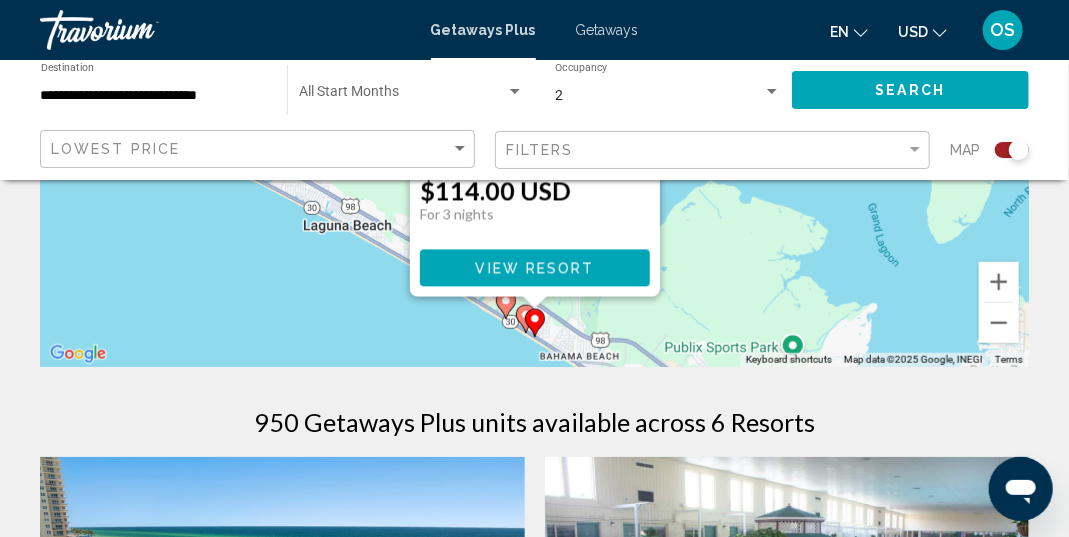 click 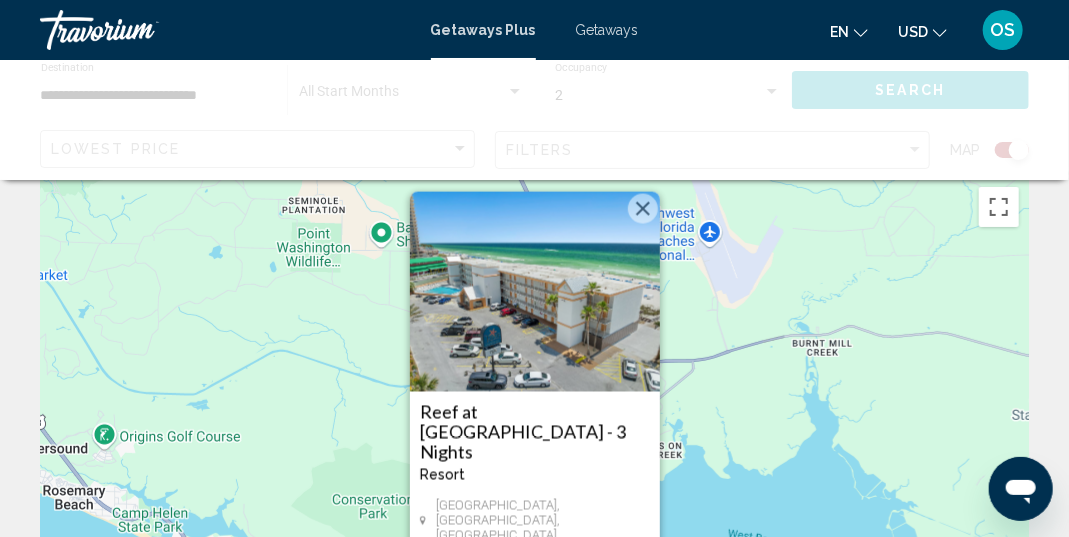 scroll, scrollTop: 0, scrollLeft: 0, axis: both 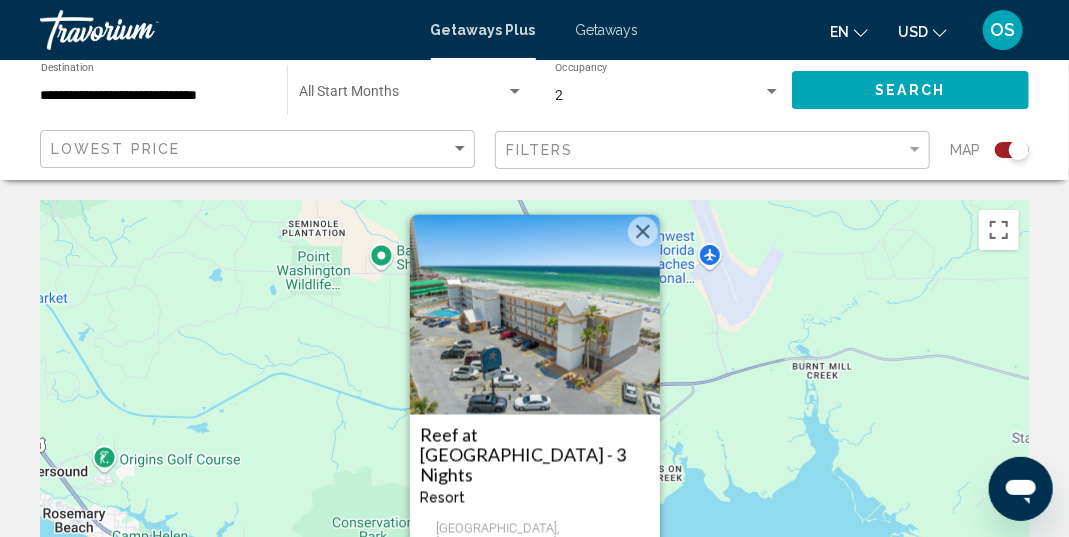 click at bounding box center (643, 232) 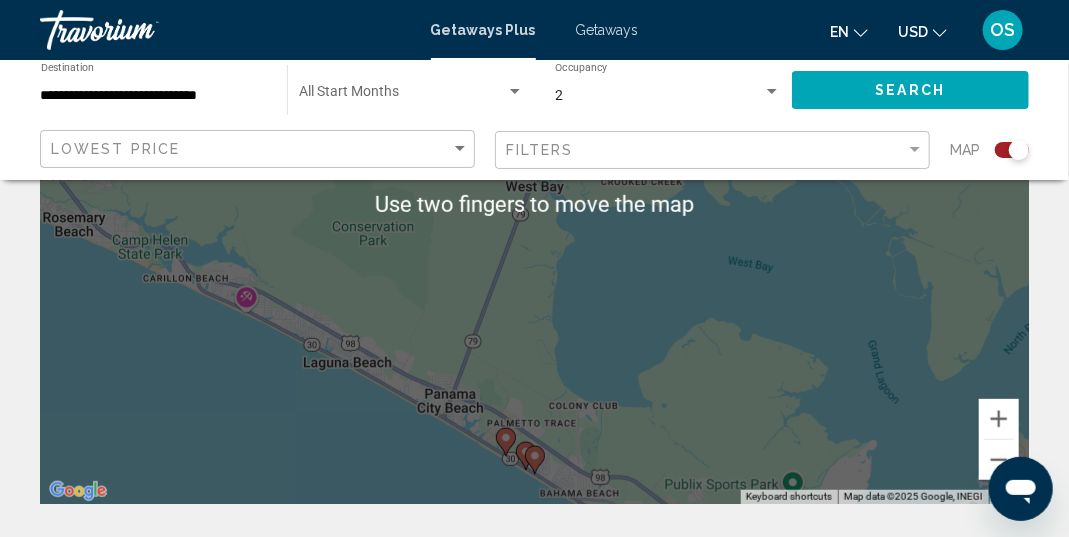 scroll, scrollTop: 298, scrollLeft: 0, axis: vertical 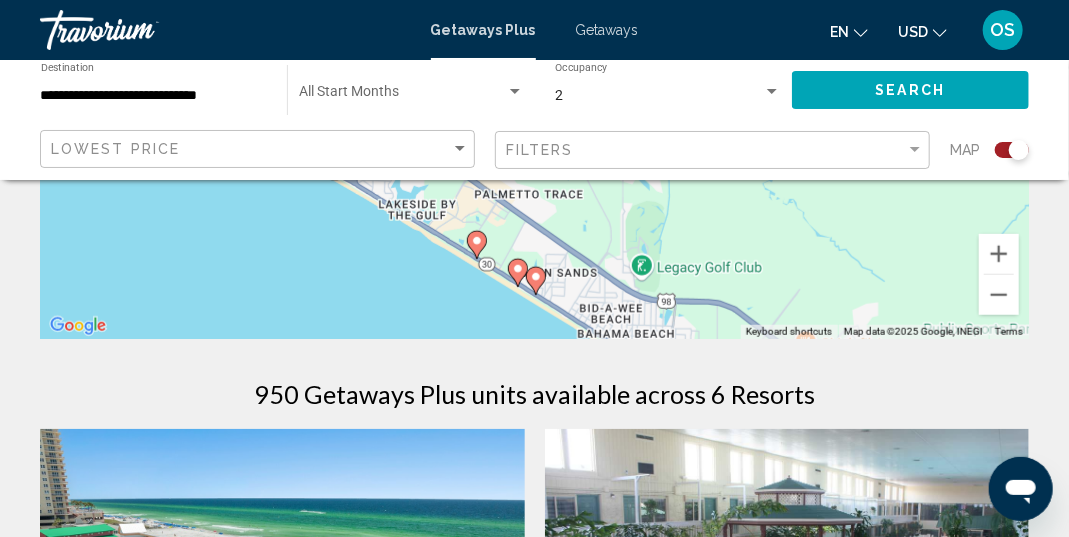 click 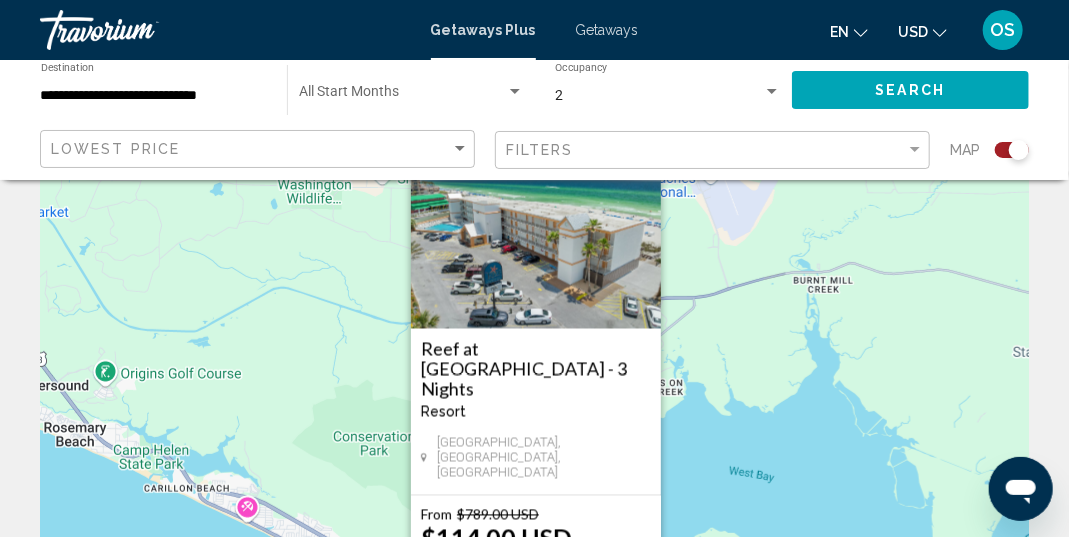 scroll, scrollTop: 0, scrollLeft: 0, axis: both 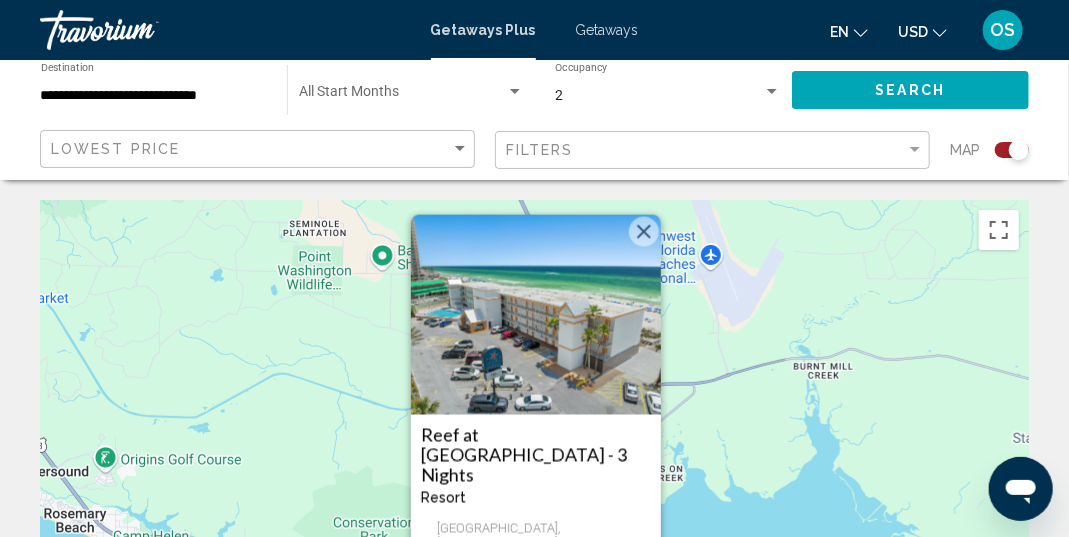 click at bounding box center (644, 232) 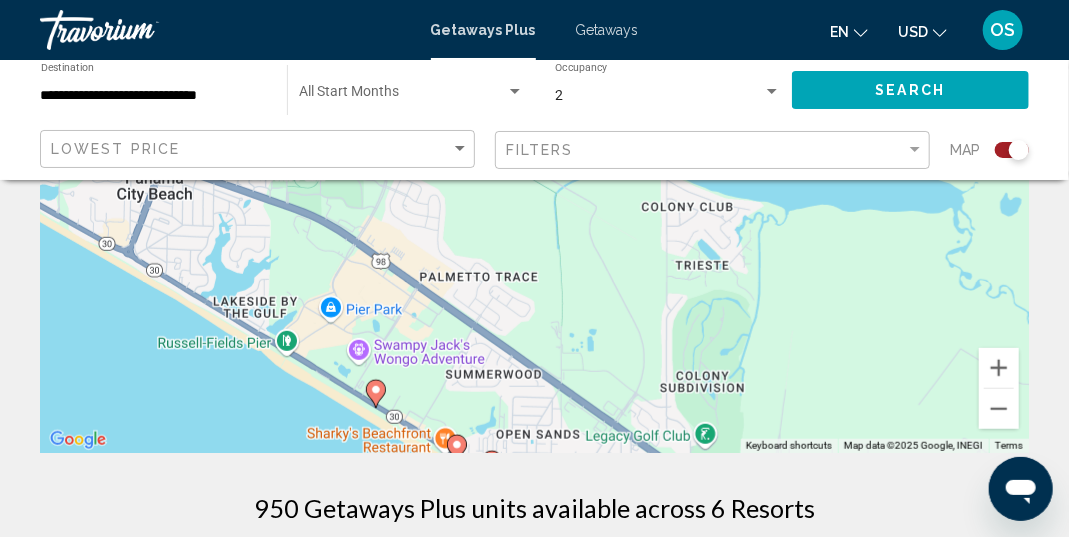 scroll, scrollTop: 345, scrollLeft: 0, axis: vertical 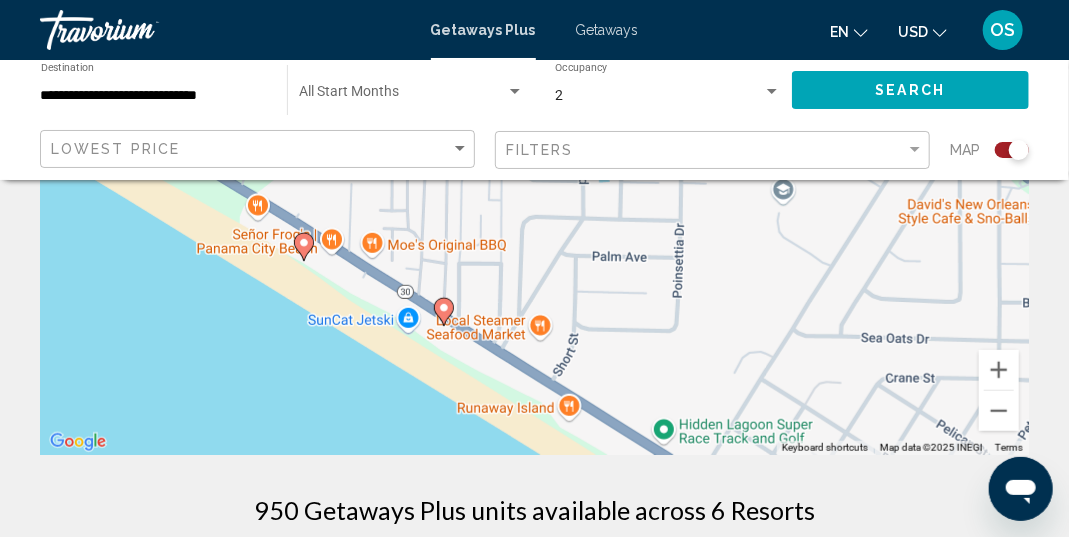 click 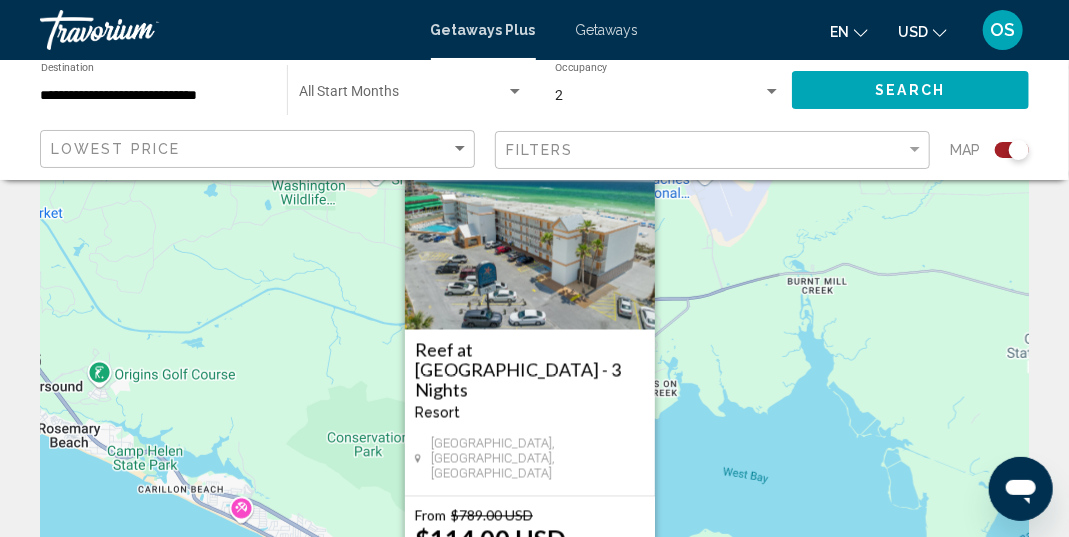 scroll, scrollTop: 0, scrollLeft: 0, axis: both 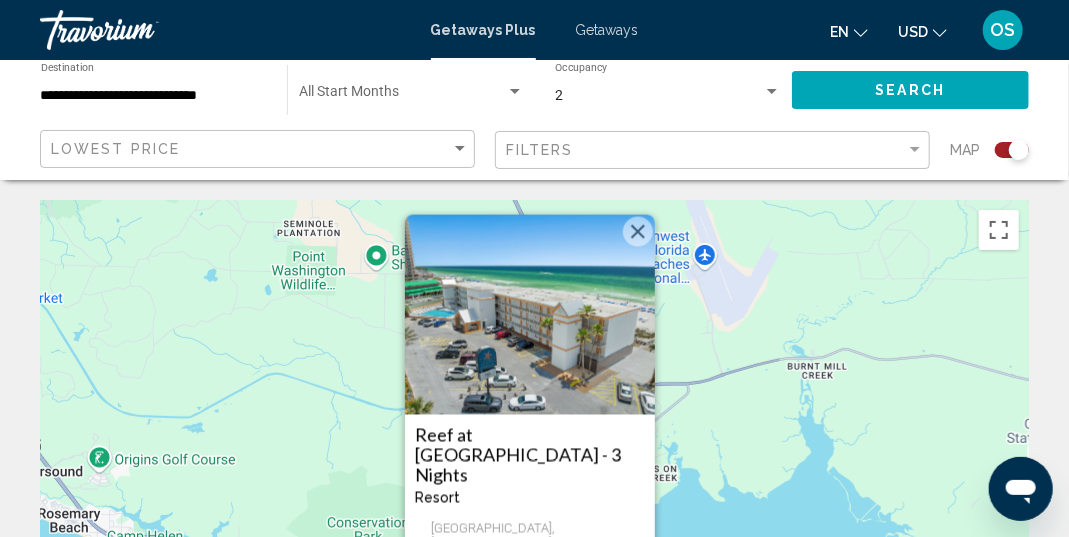 click at bounding box center (638, 232) 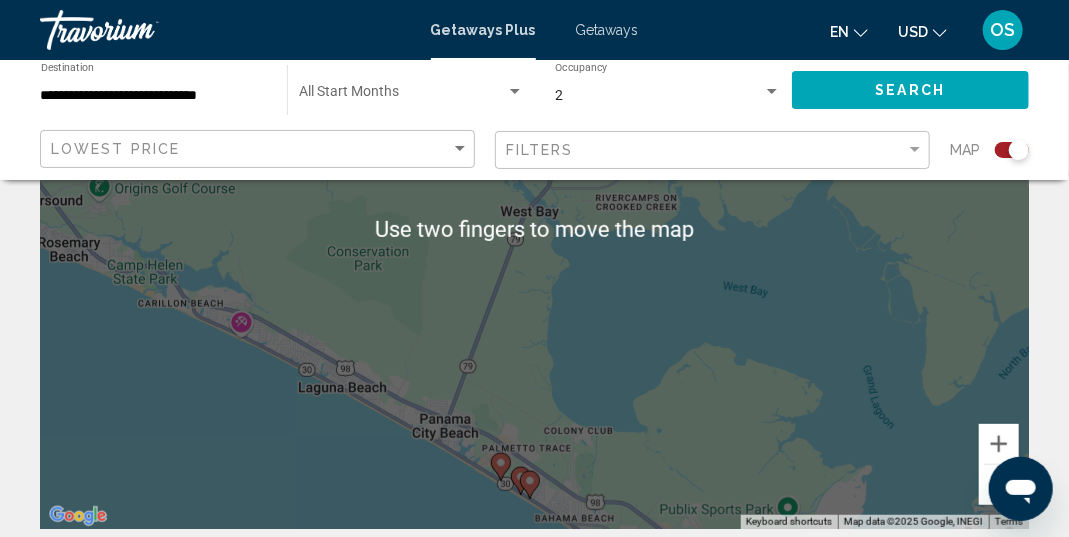 scroll, scrollTop: 274, scrollLeft: 0, axis: vertical 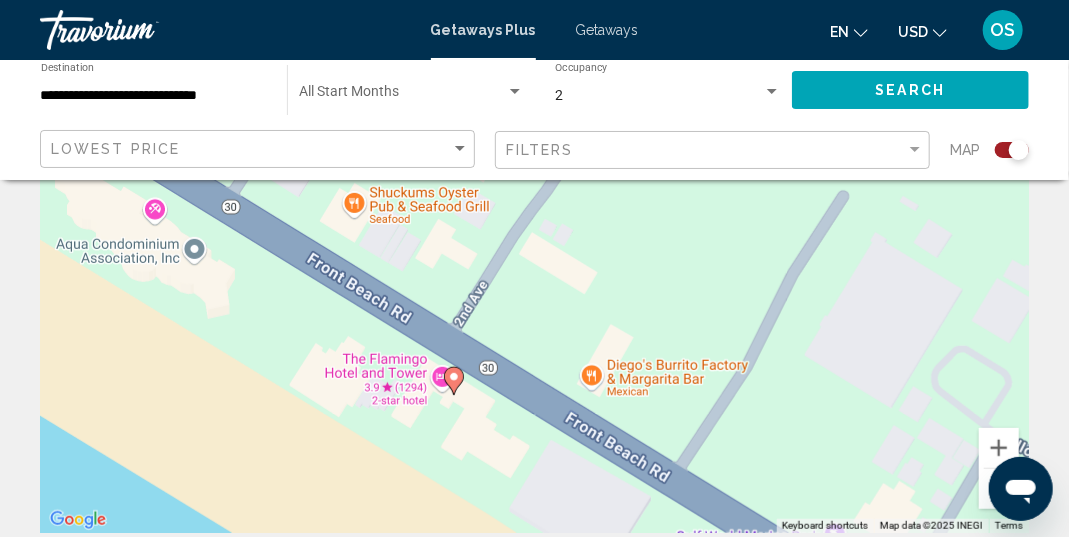 click on "To navigate, press the arrow keys. To activate drag with keyboard, press Alt + Enter. Once in keyboard drag state, use the arrow keys to move the marker. To complete the drag, press the Enter key. To cancel, press Escape." at bounding box center [534, 233] 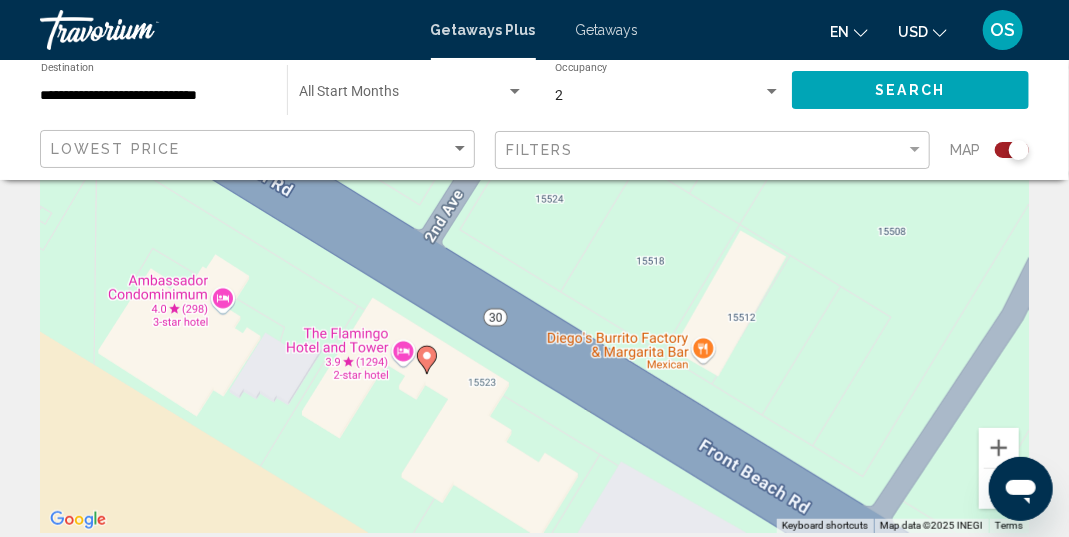 click on "To navigate, press the arrow keys. To activate drag with keyboard, press Alt + Enter. Once in keyboard drag state, use the arrow keys to move the marker. To complete the drag, press the Enter key. To cancel, press Escape." at bounding box center [534, 233] 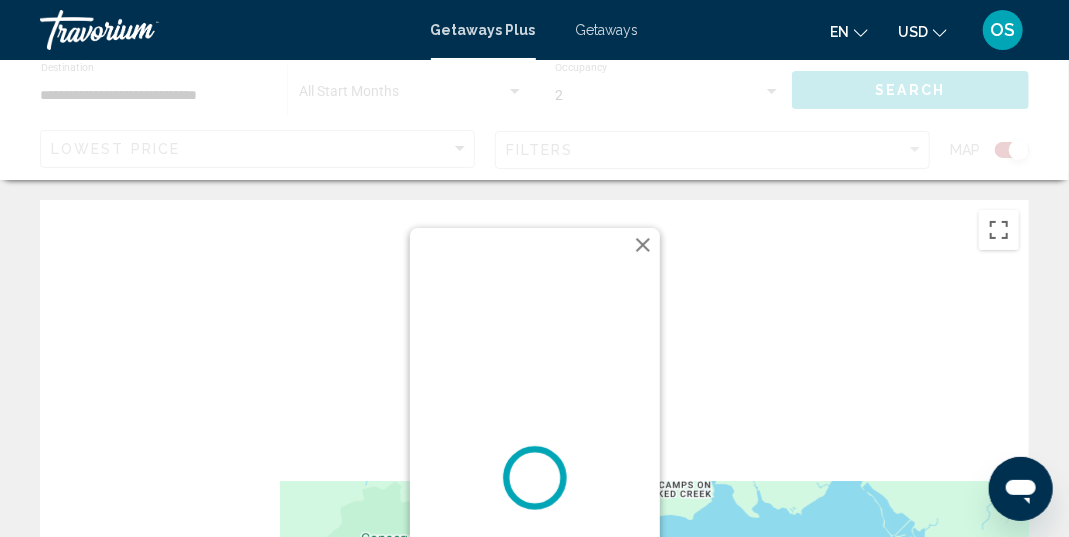 scroll, scrollTop: 0, scrollLeft: 0, axis: both 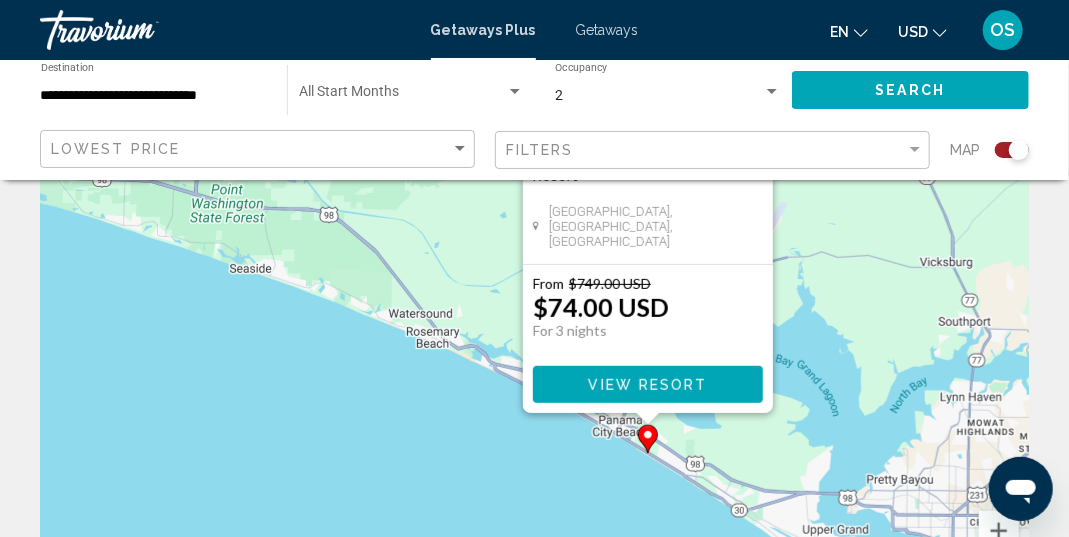 click on "View Resort" at bounding box center (647, 385) 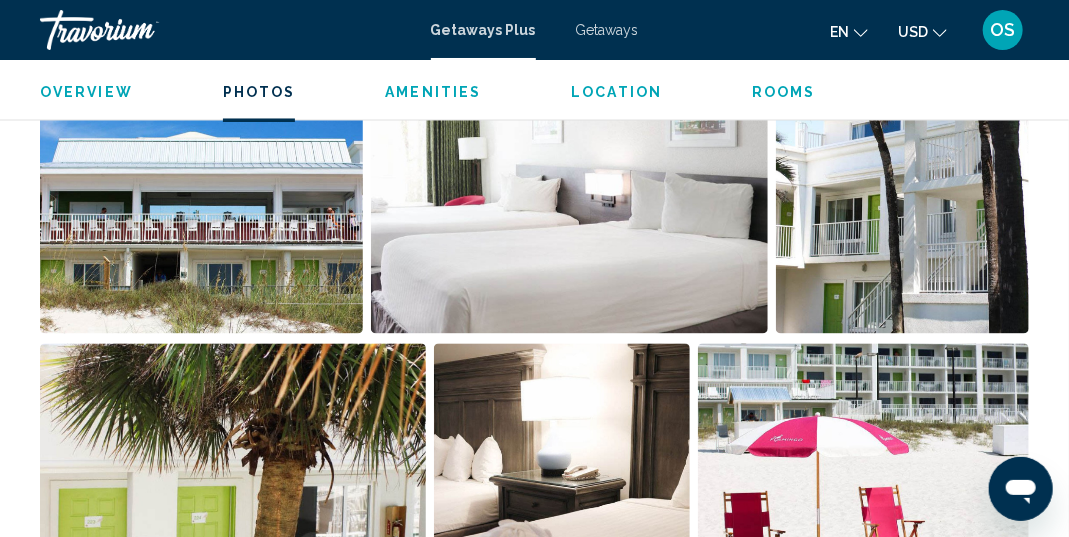 scroll, scrollTop: 1402, scrollLeft: 0, axis: vertical 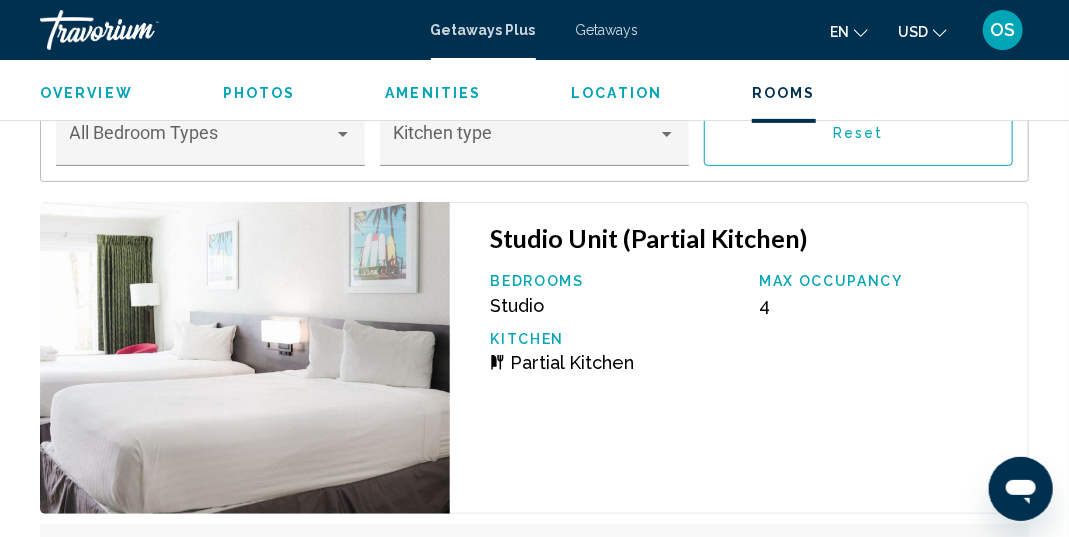 click at bounding box center [245, 358] 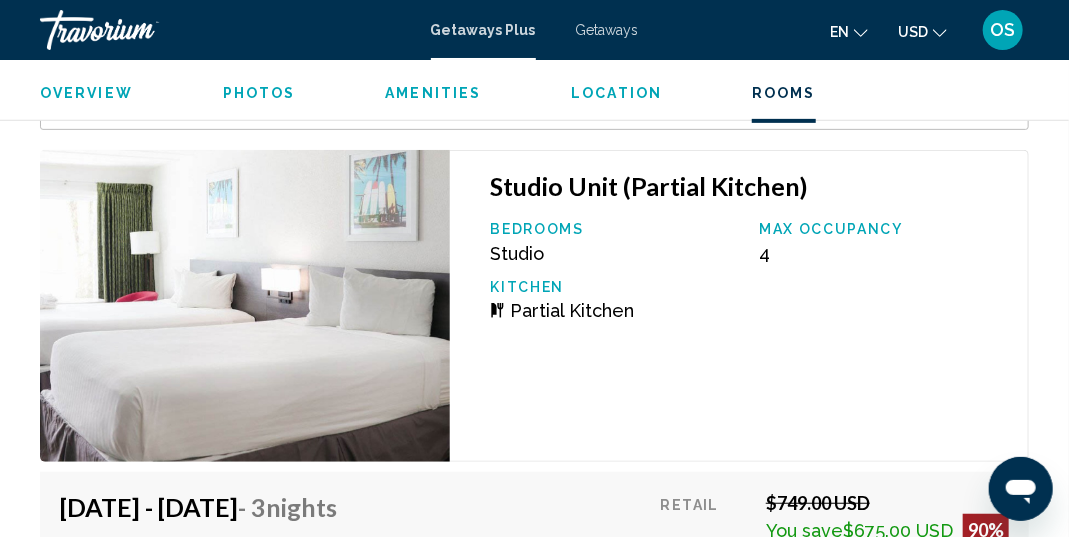 scroll, scrollTop: 3099, scrollLeft: 0, axis: vertical 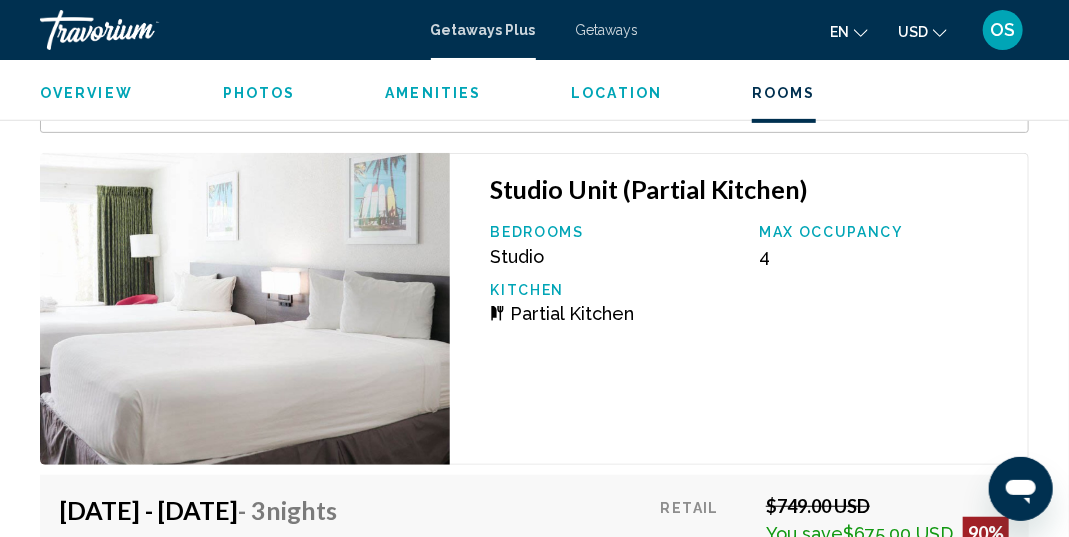 click at bounding box center (245, 309) 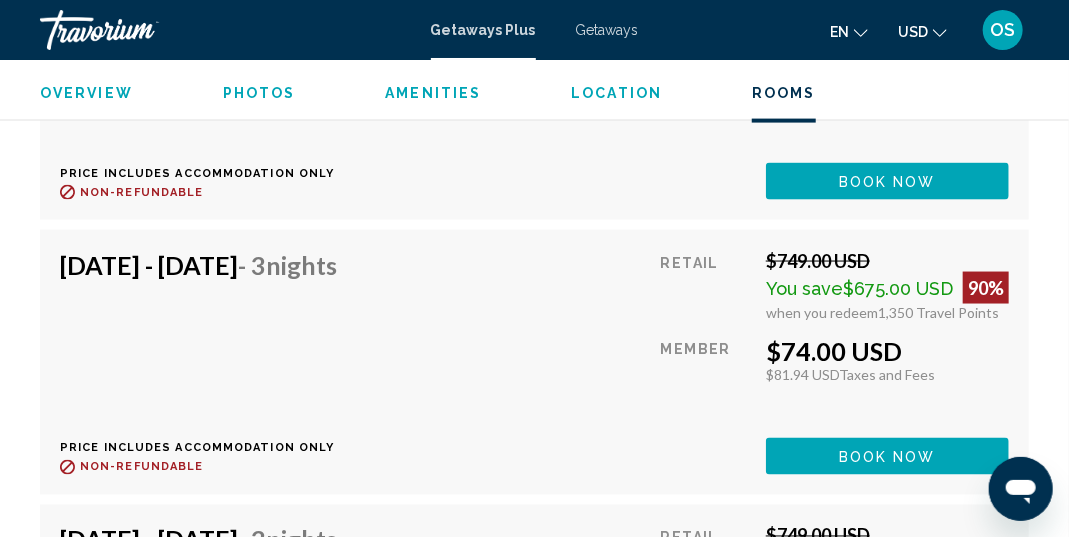 scroll, scrollTop: 3900, scrollLeft: 0, axis: vertical 